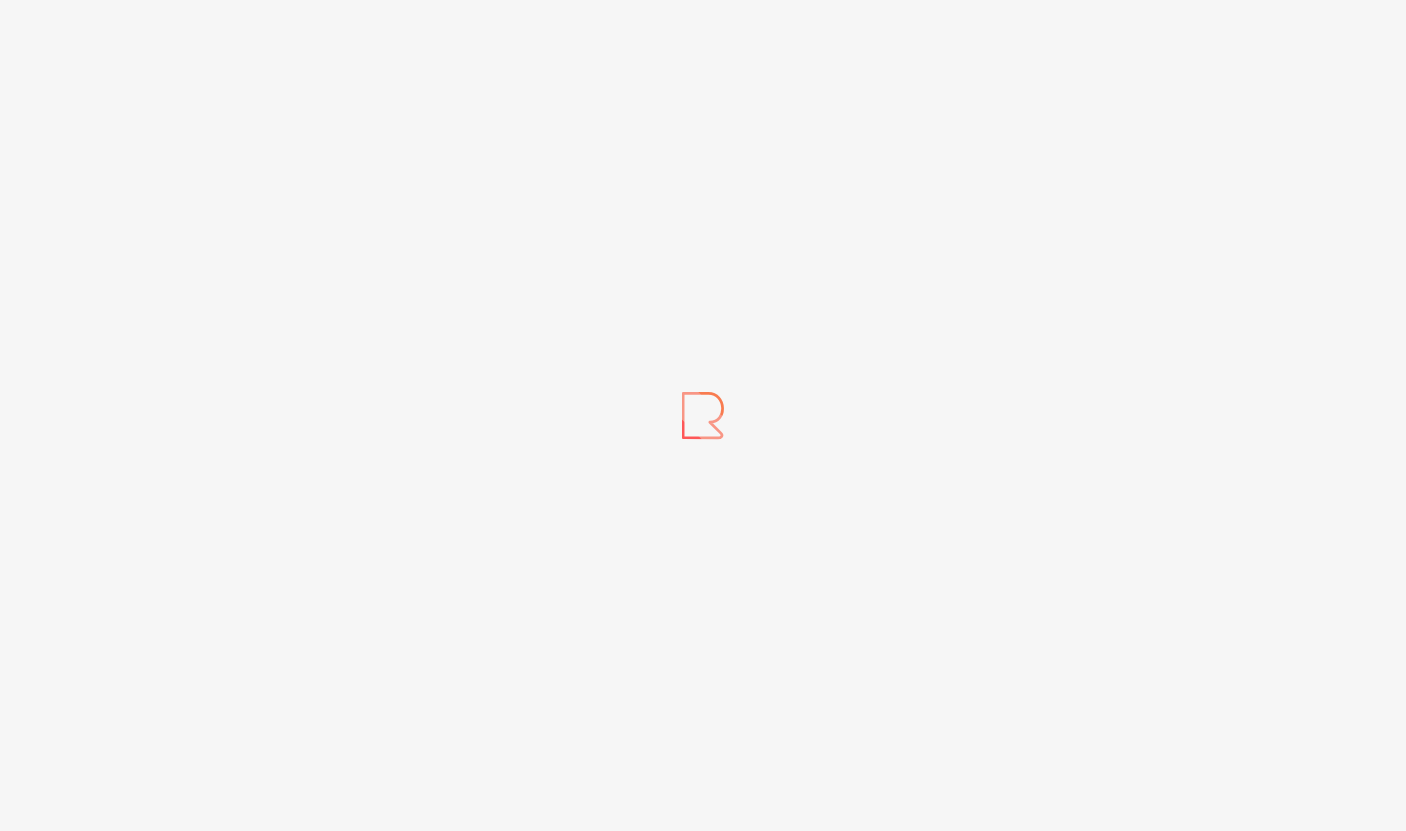 scroll, scrollTop: 0, scrollLeft: 0, axis: both 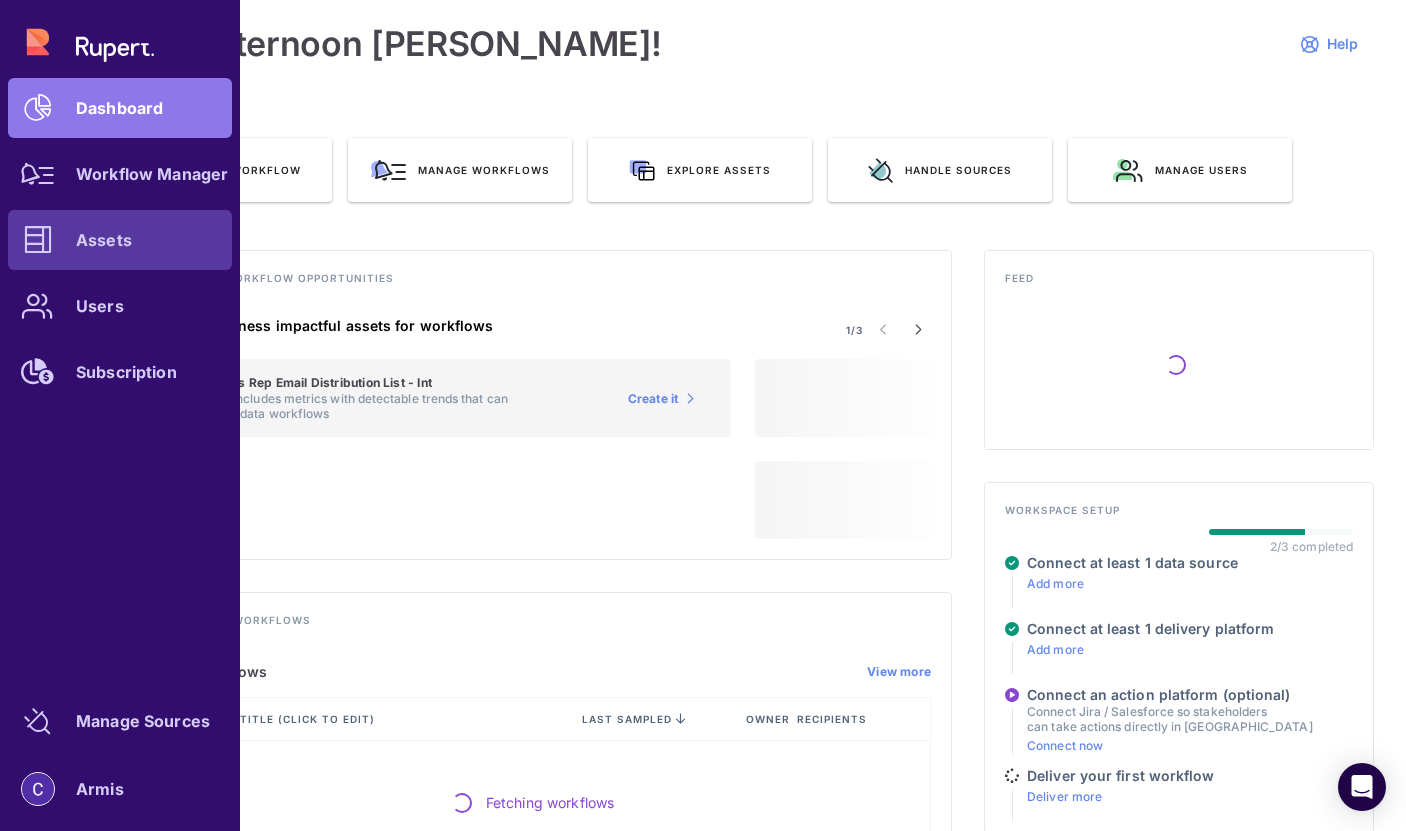 click 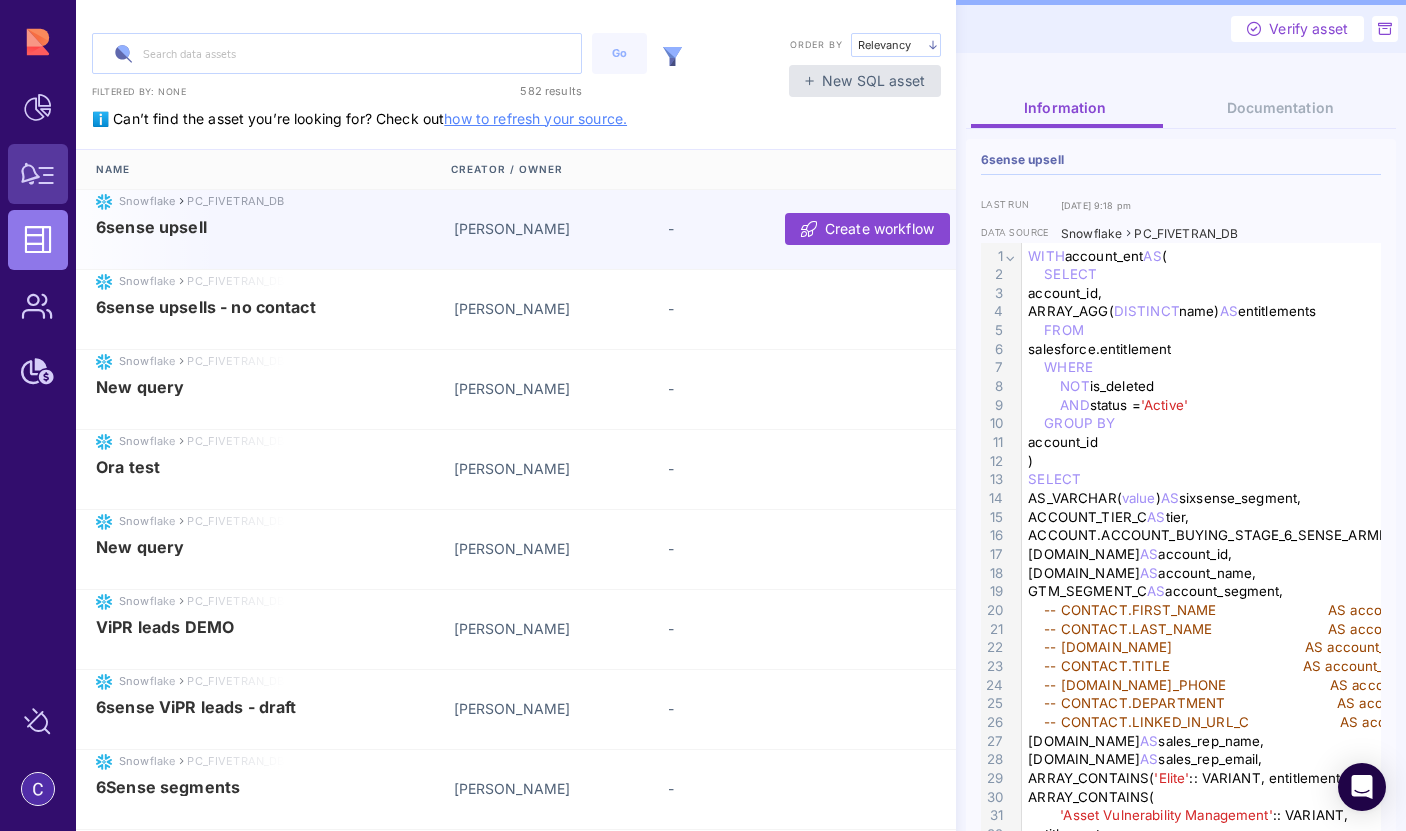 click 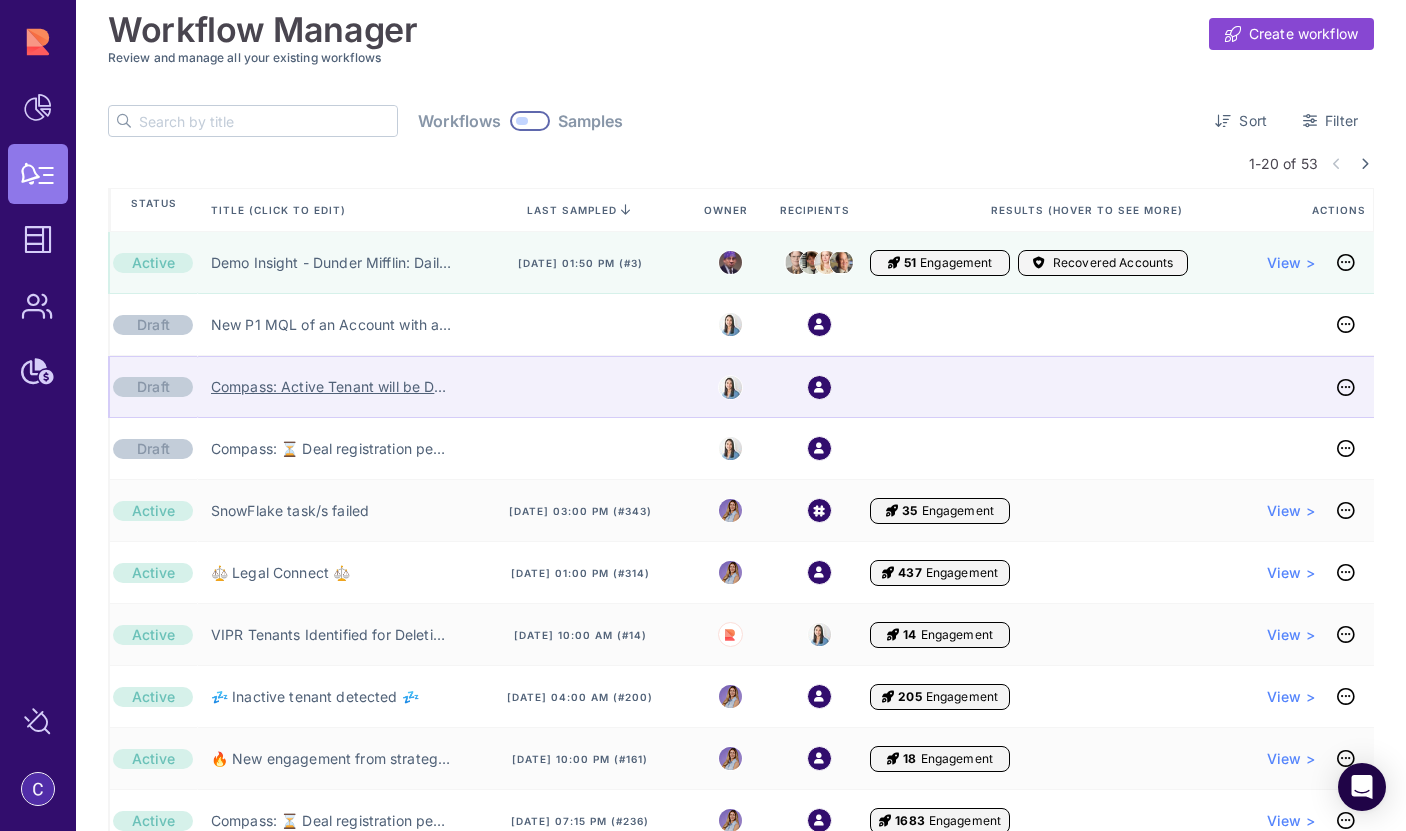 click on "Compass: Active Tenant will be Deleted" at bounding box center (331, 387) 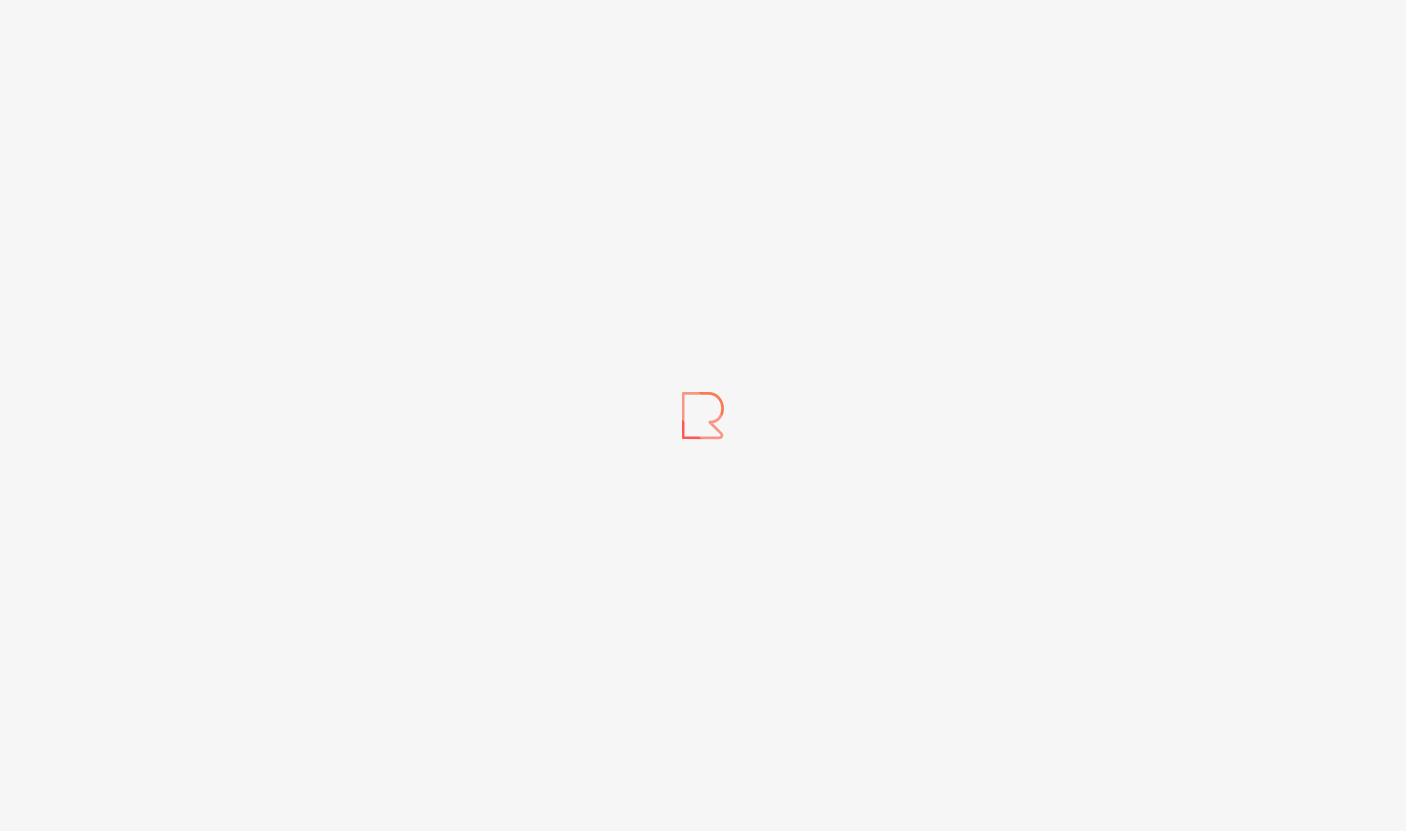 scroll, scrollTop: 0, scrollLeft: 0, axis: both 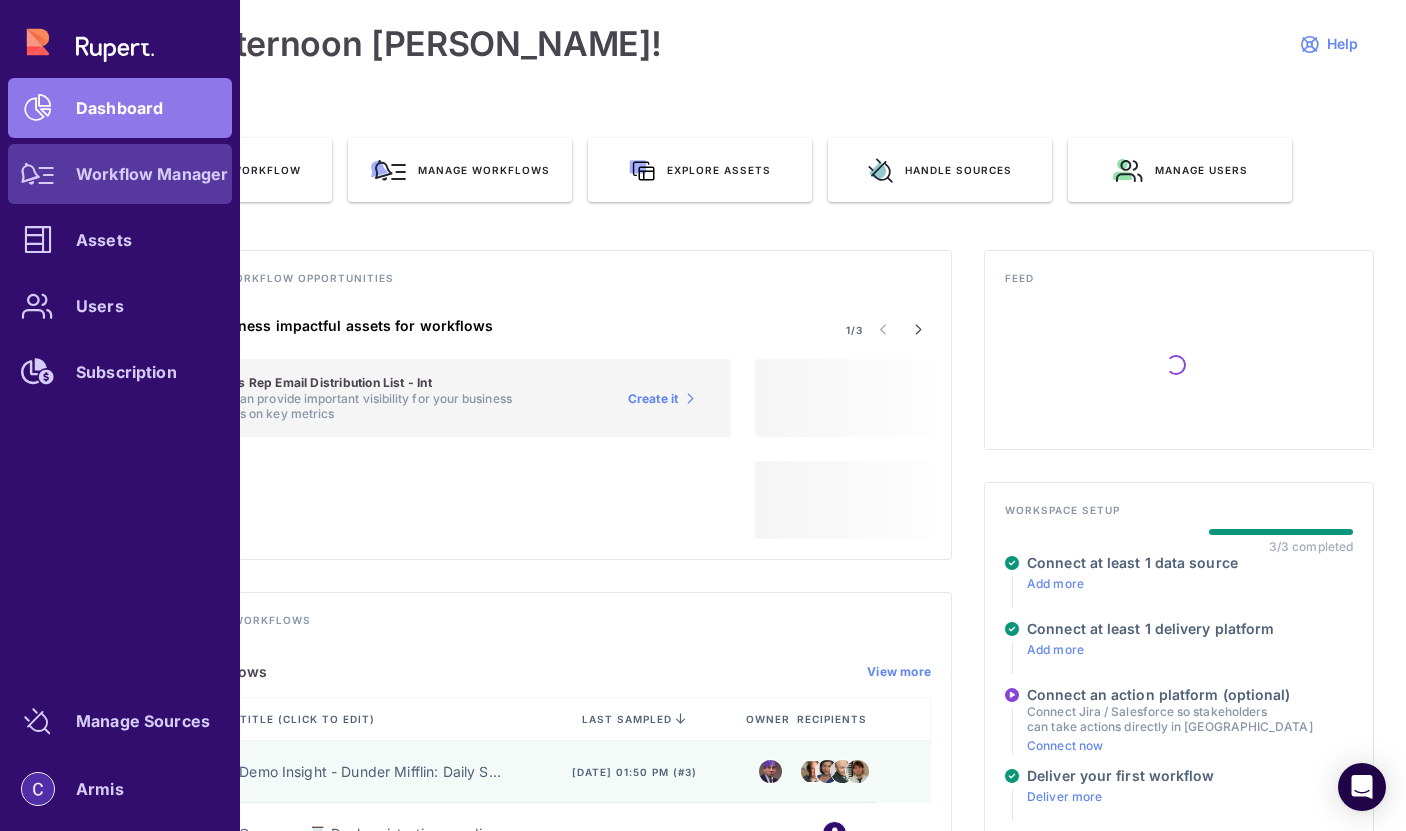 click 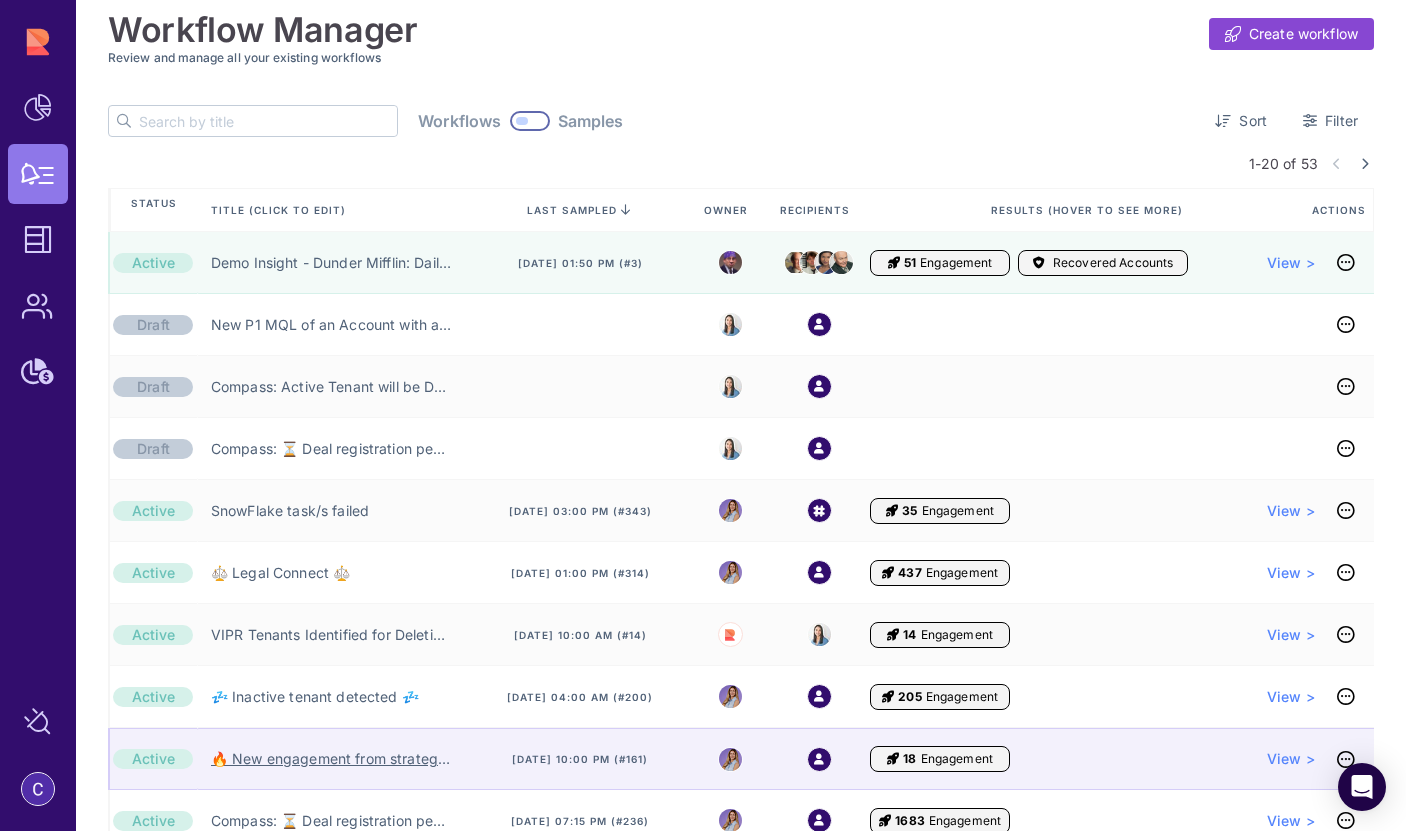click on "🔥 New engagement from strategic customer 🔥 (BDR)" at bounding box center [331, 759] 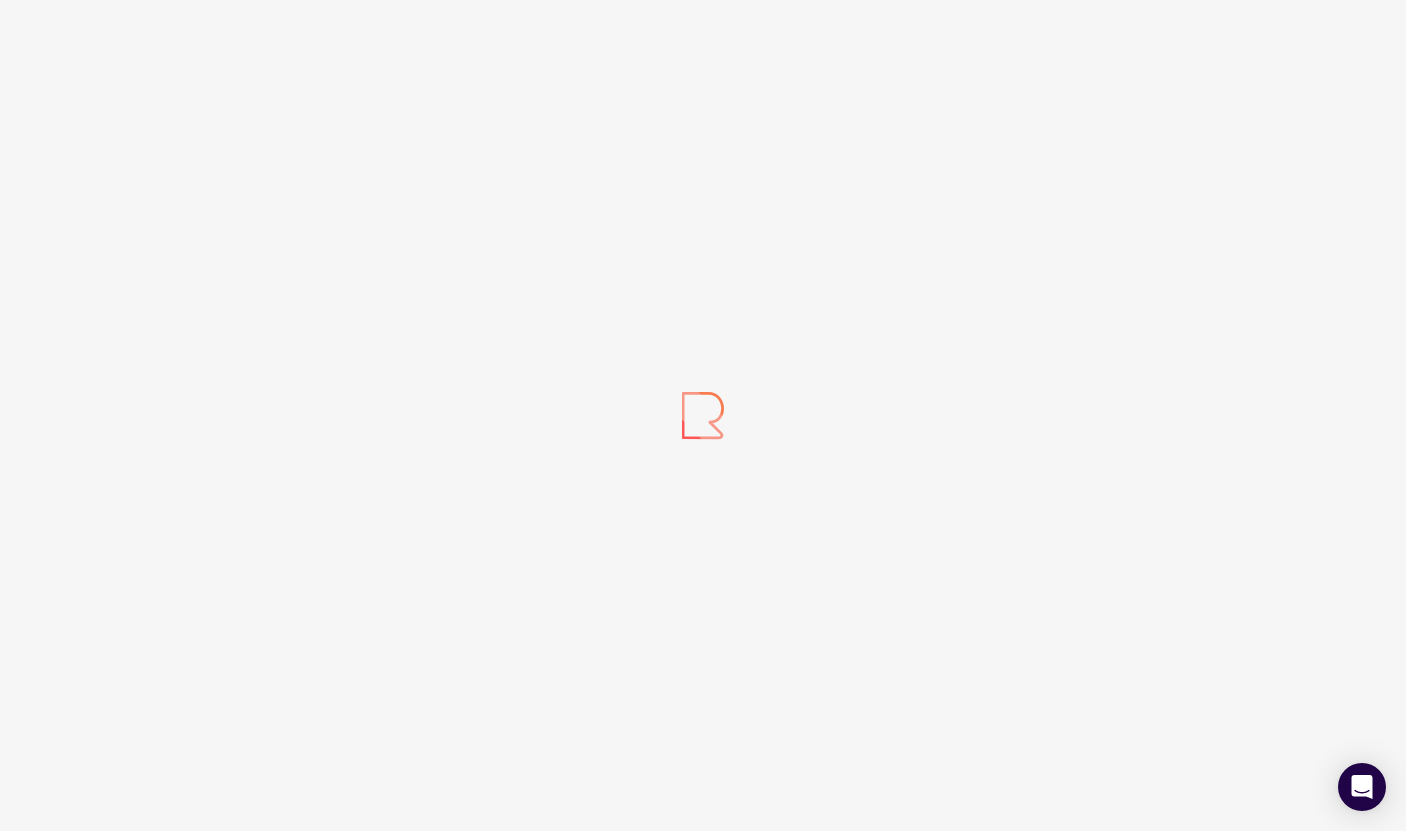 scroll, scrollTop: 0, scrollLeft: 0, axis: both 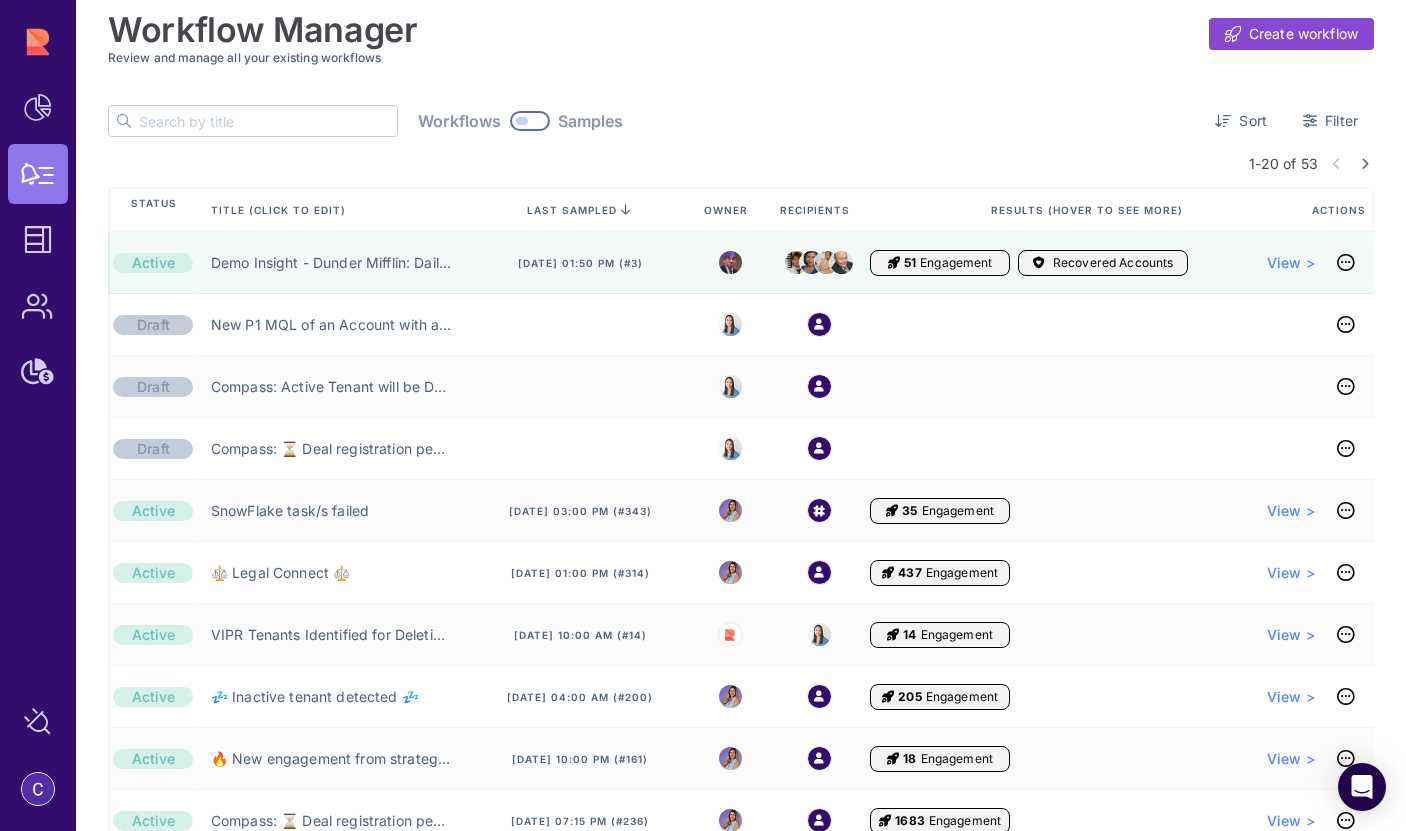click 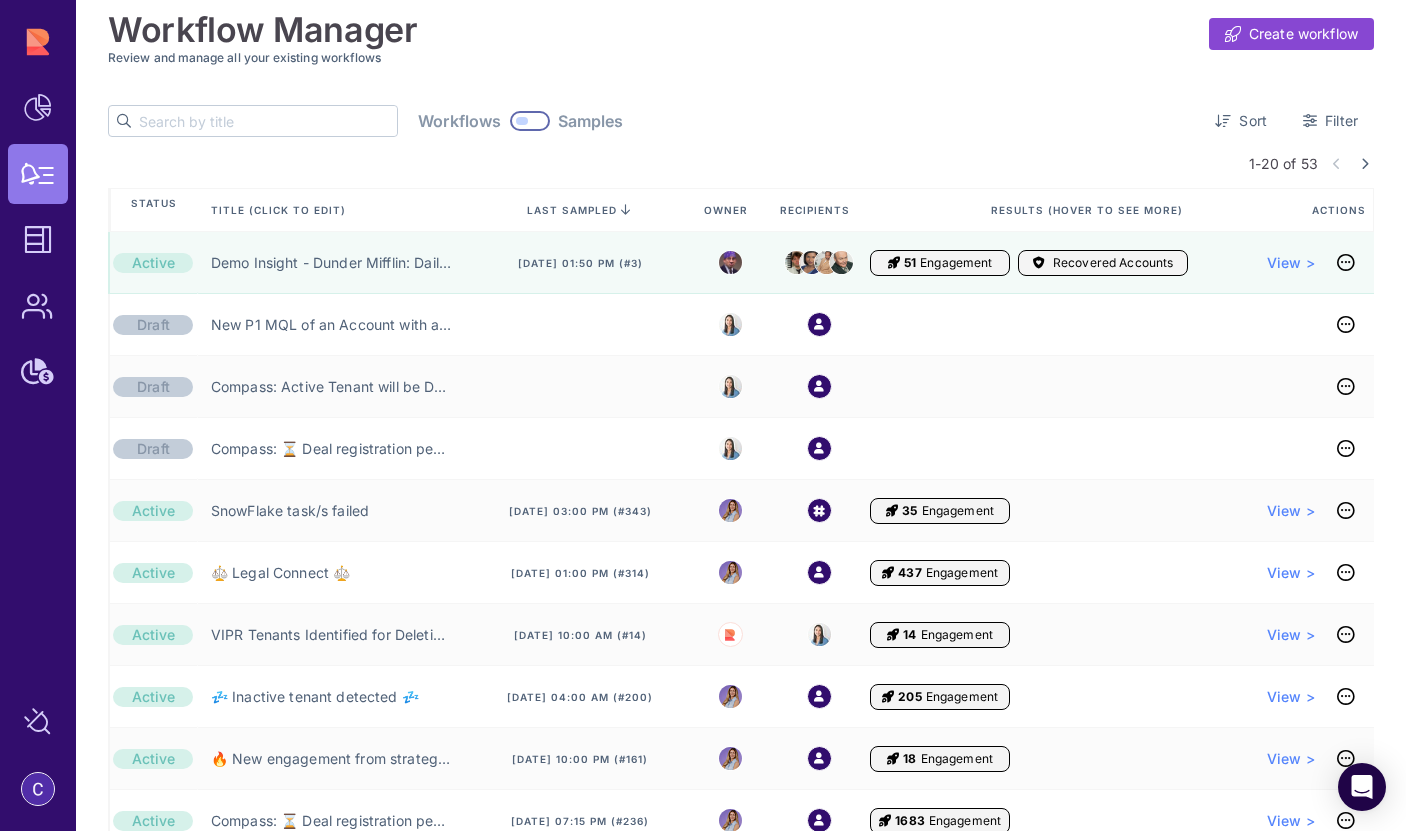 click 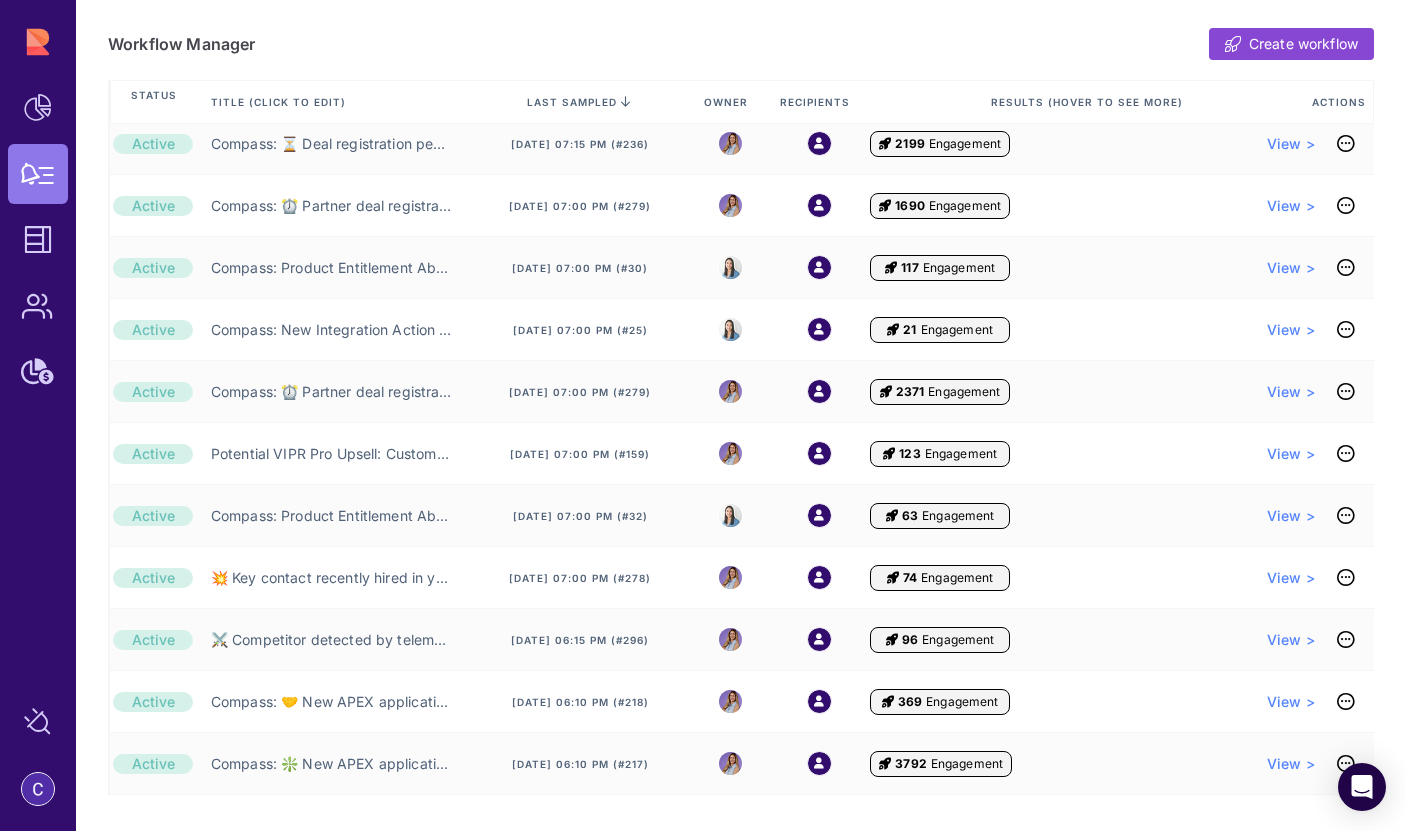 scroll, scrollTop: 0, scrollLeft: 0, axis: both 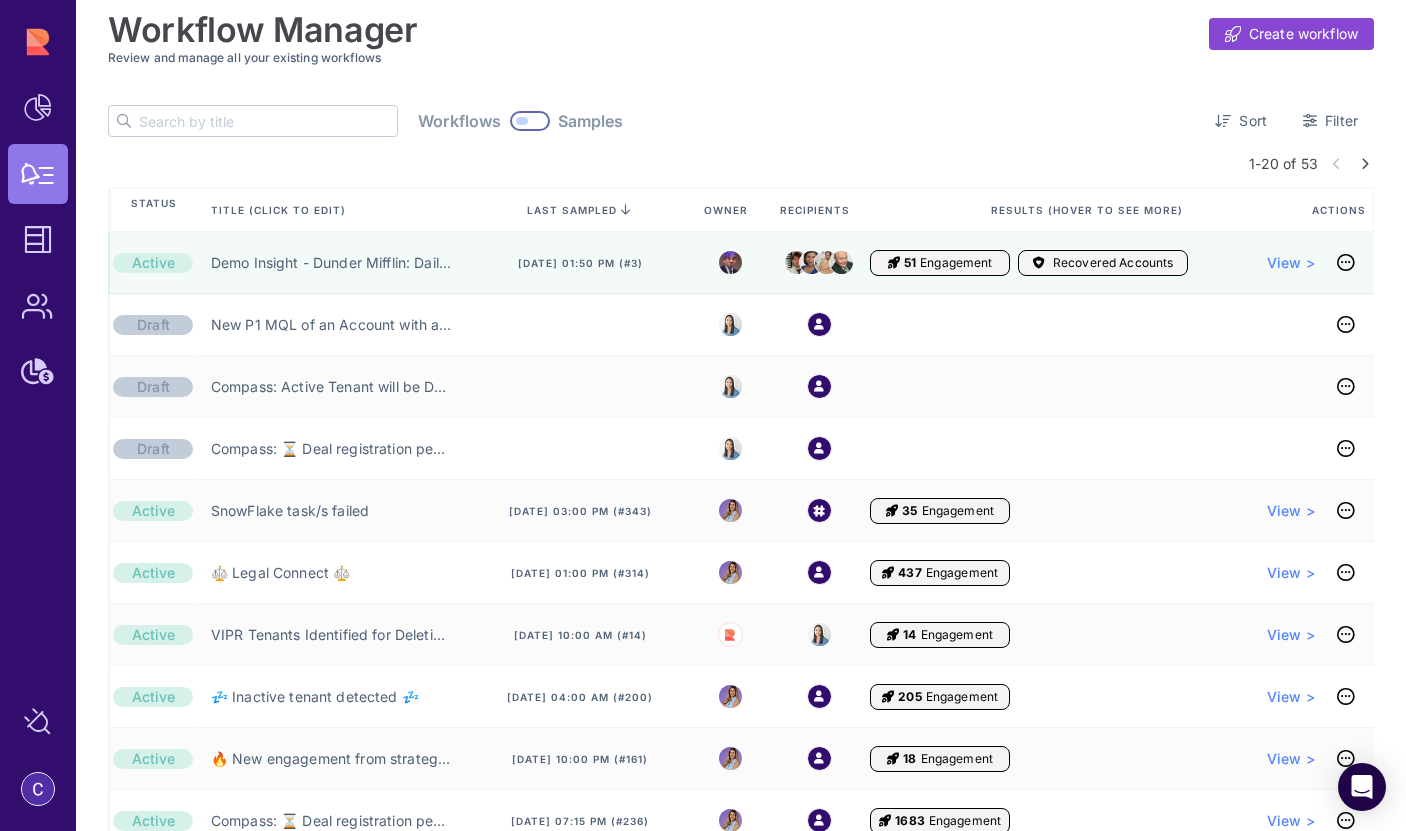 click at bounding box center (1365, 164) 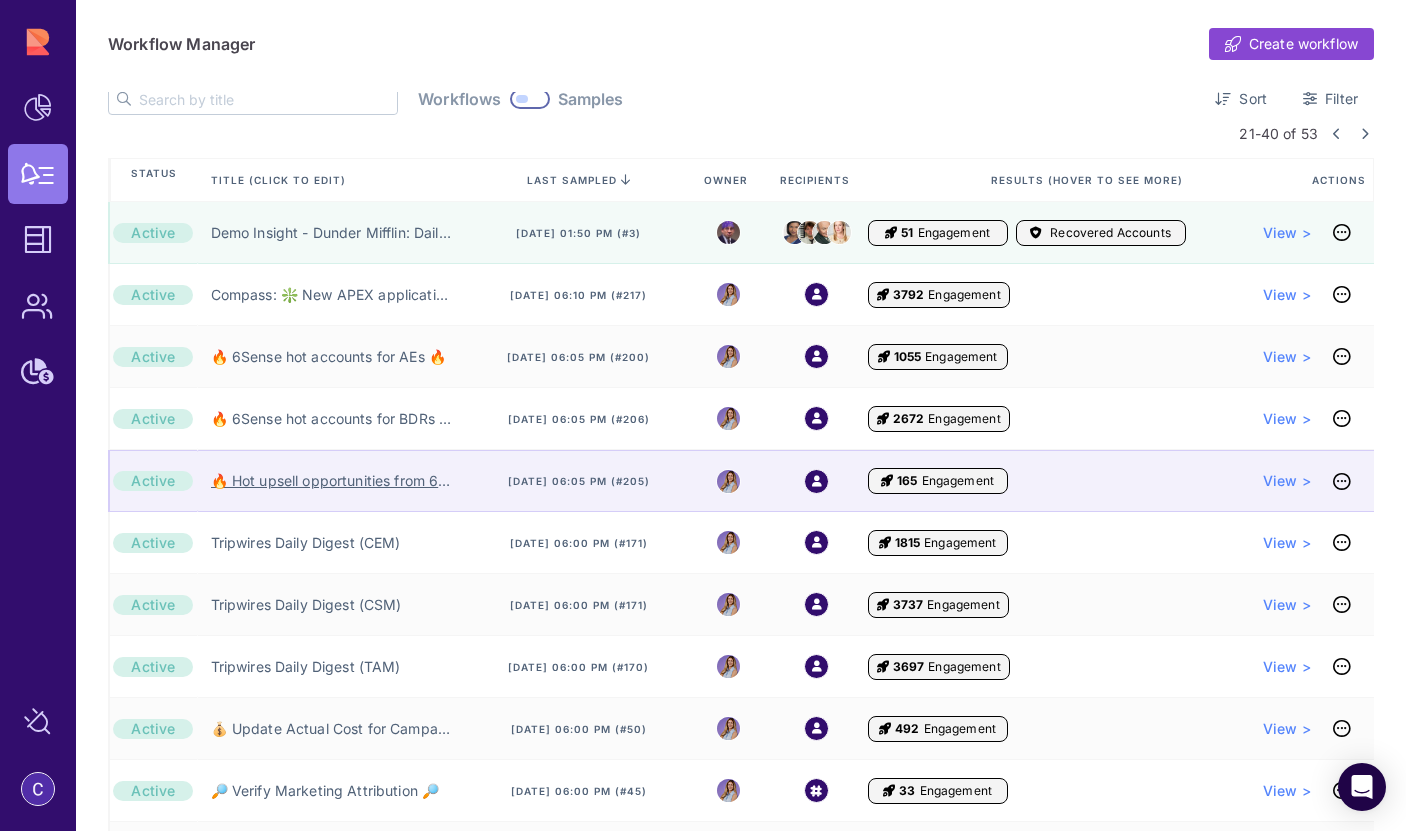 scroll, scrollTop: 0, scrollLeft: 0, axis: both 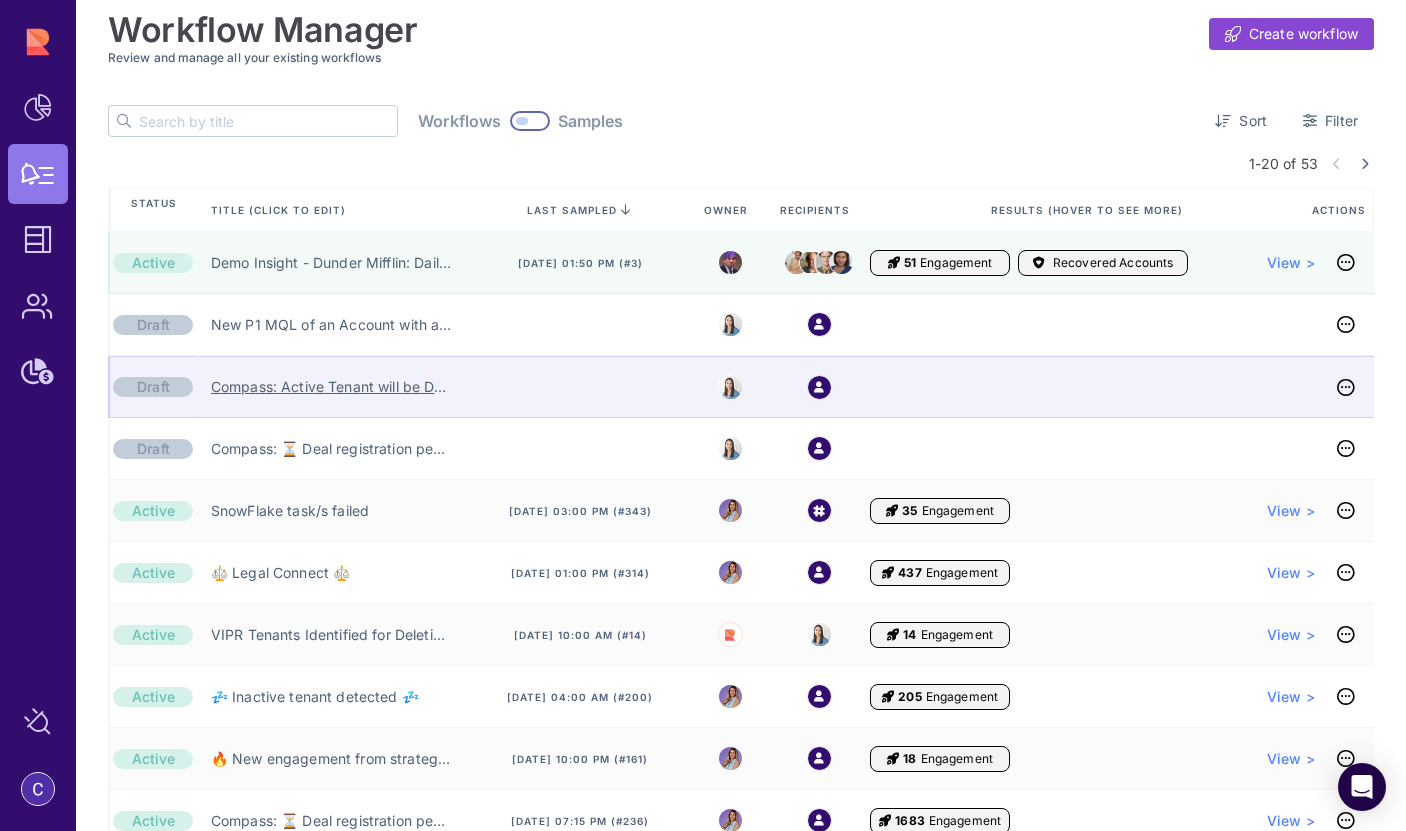 click on "Compass: Active Tenant will be Deleted ❌" at bounding box center (331, 387) 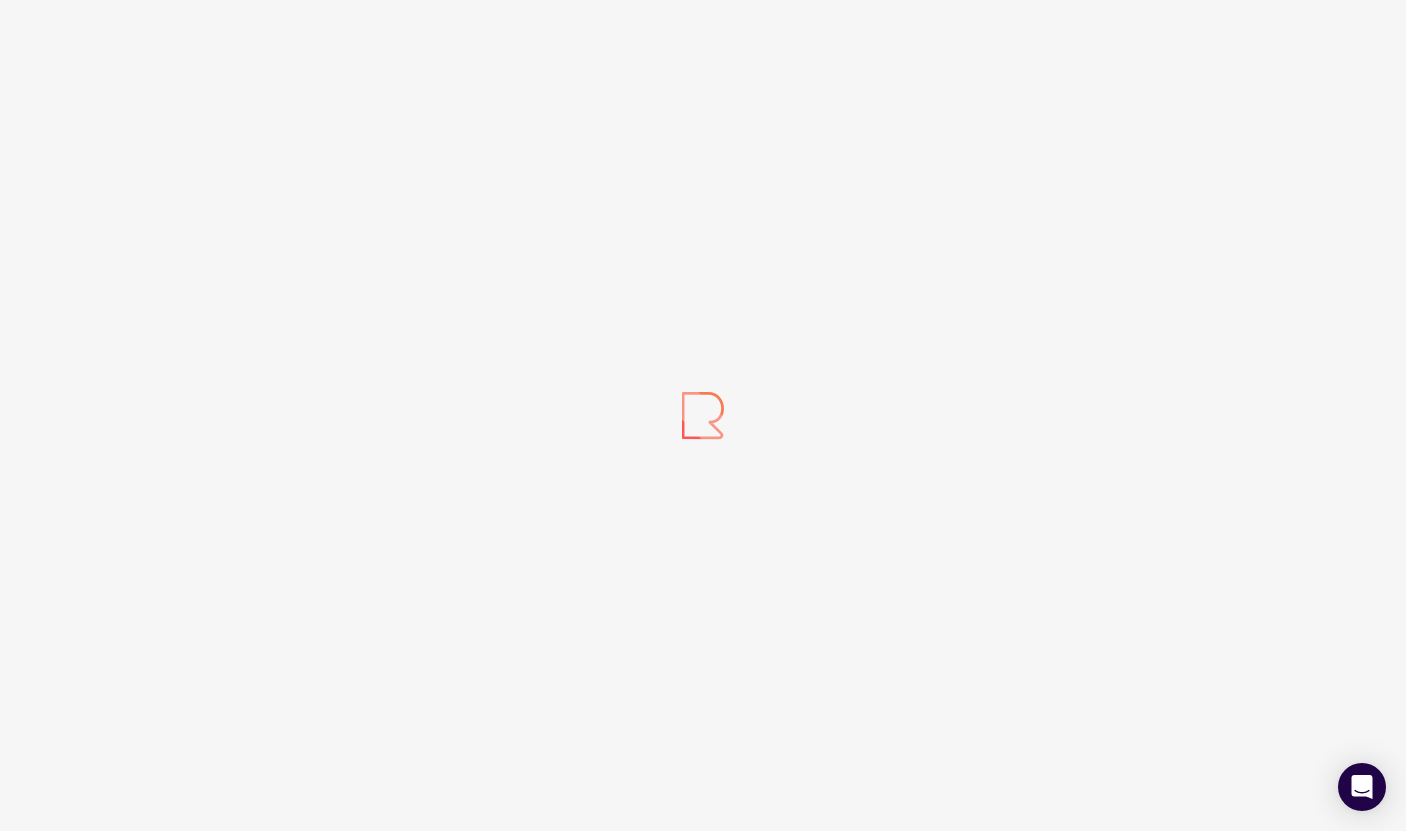 scroll, scrollTop: 0, scrollLeft: 0, axis: both 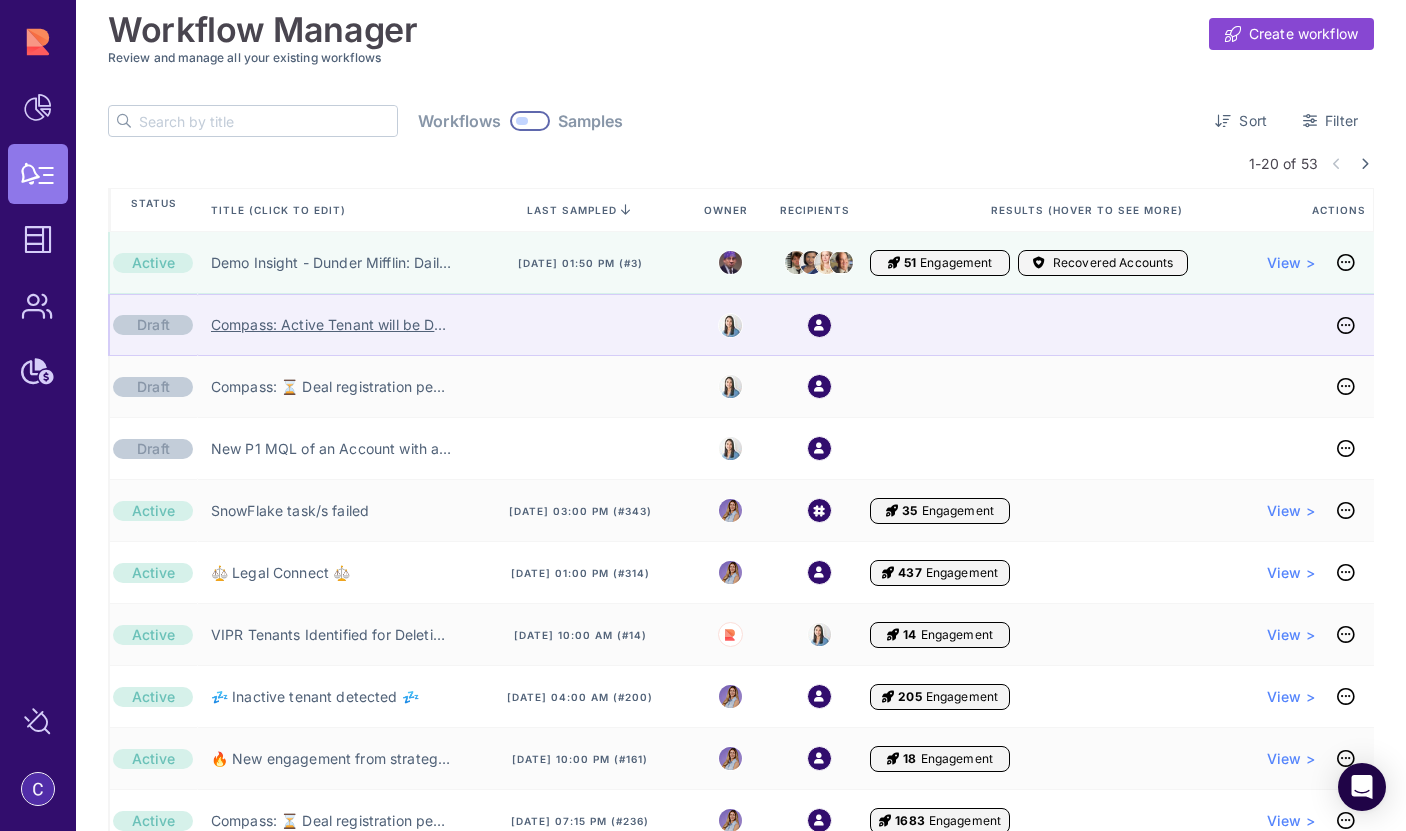 click on "Compass: Active Tenant will be Deleted (AE) ❌" at bounding box center (331, 325) 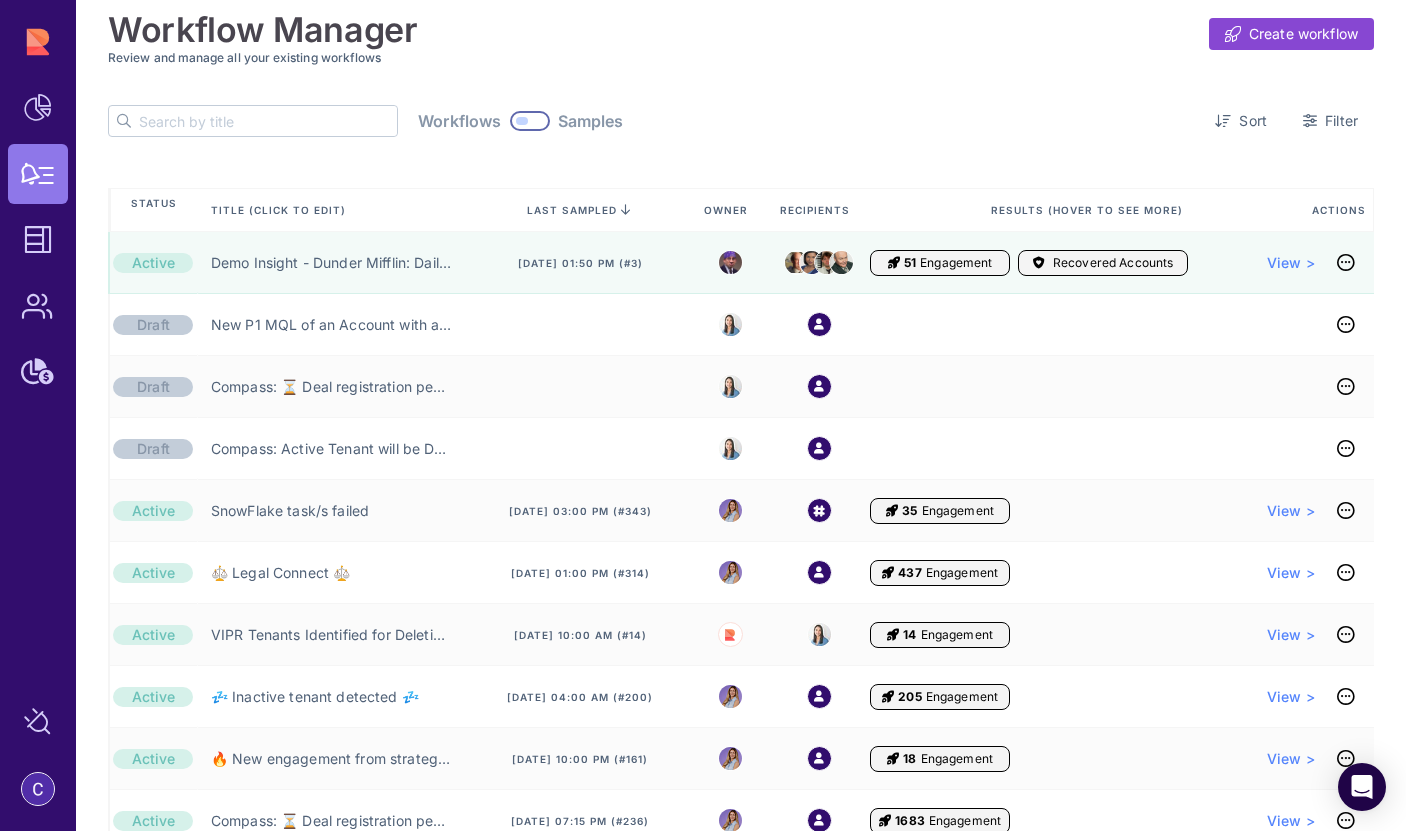 scroll, scrollTop: 0, scrollLeft: 0, axis: both 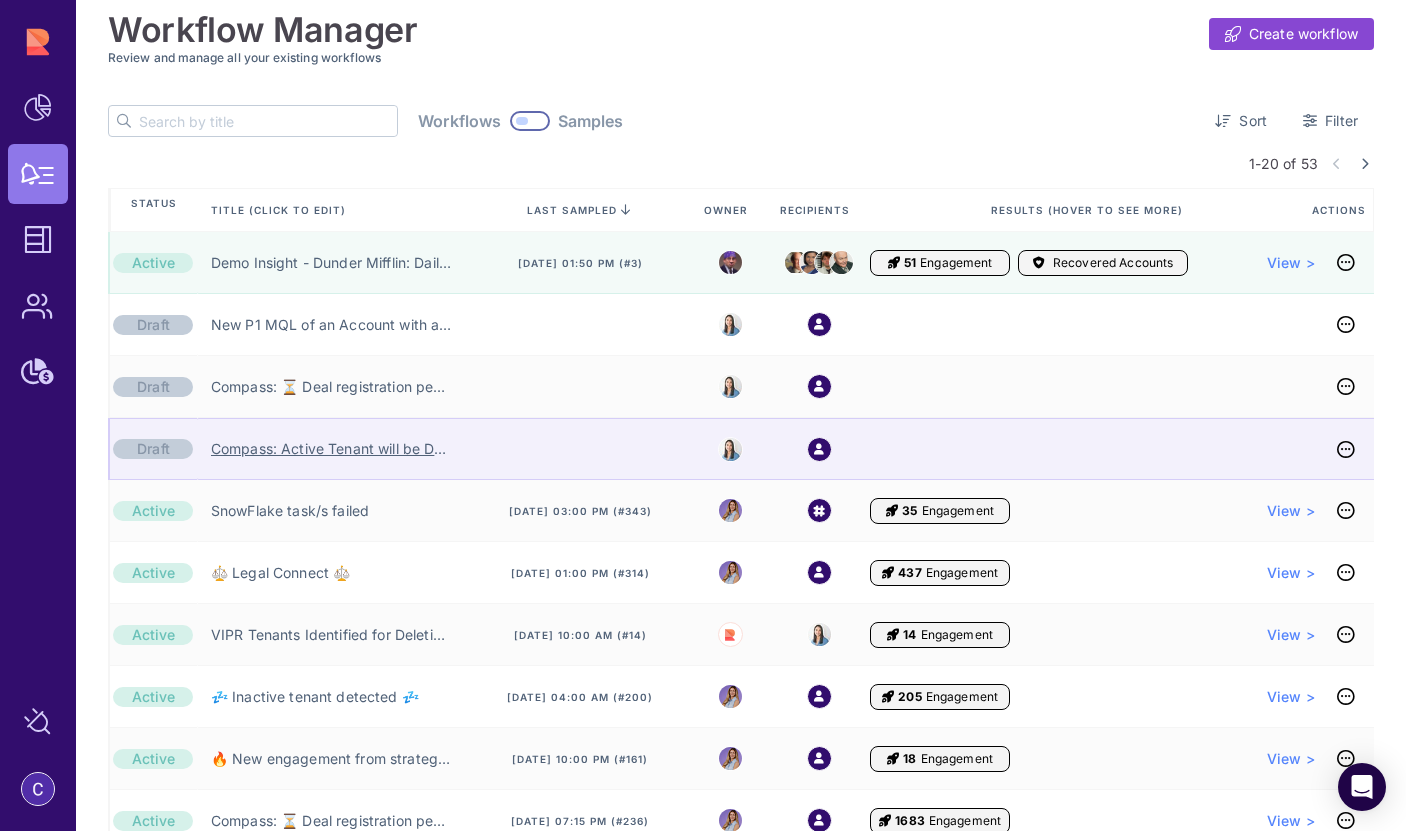 click on "Compass: Active Tenant will be Deleted (AE) ❌" at bounding box center (331, 449) 